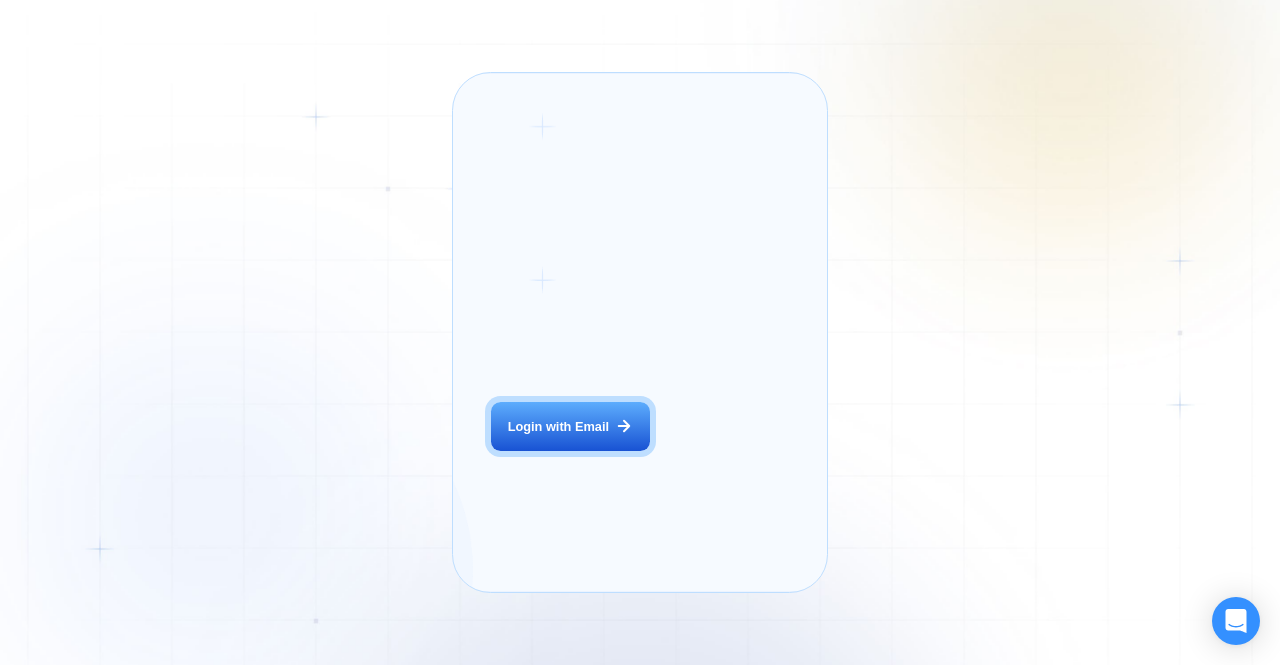 scroll, scrollTop: 0, scrollLeft: 0, axis: both 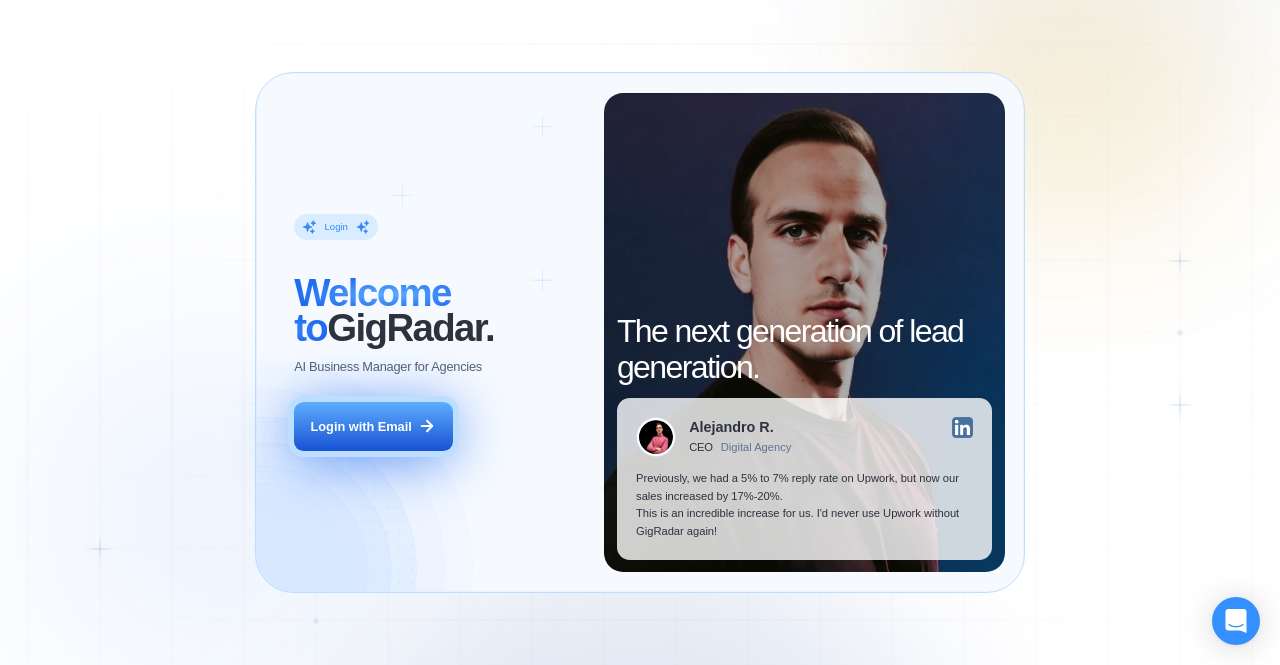 click 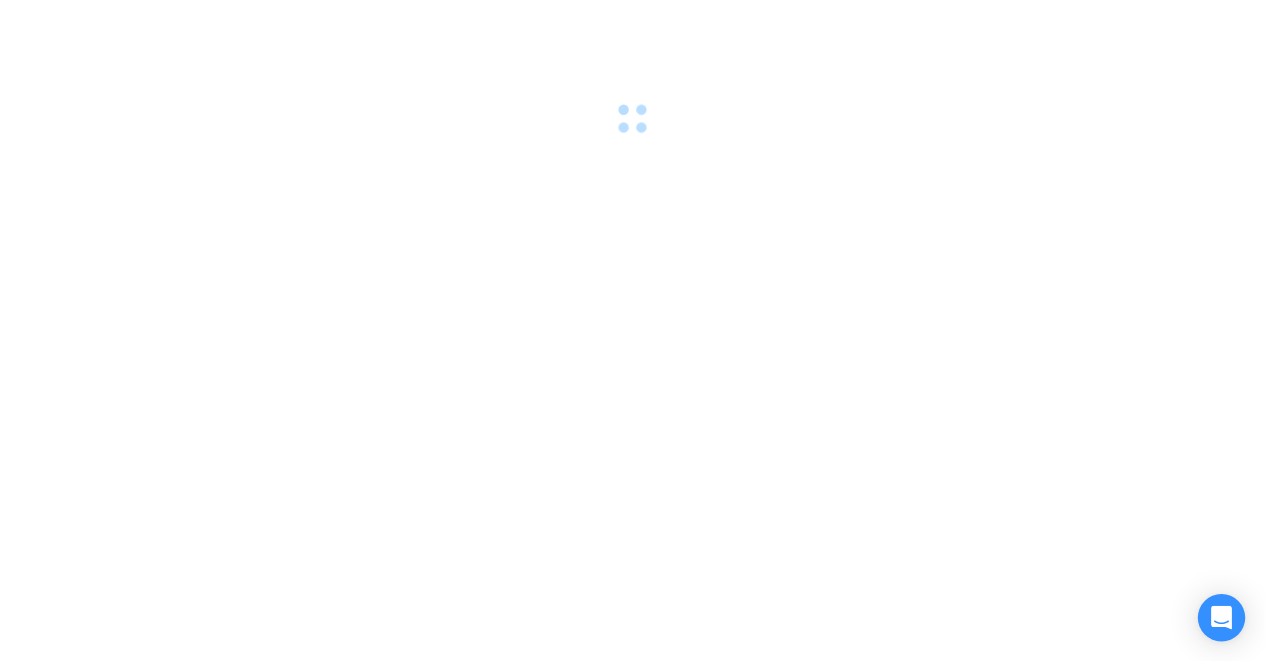 scroll, scrollTop: 0, scrollLeft: 0, axis: both 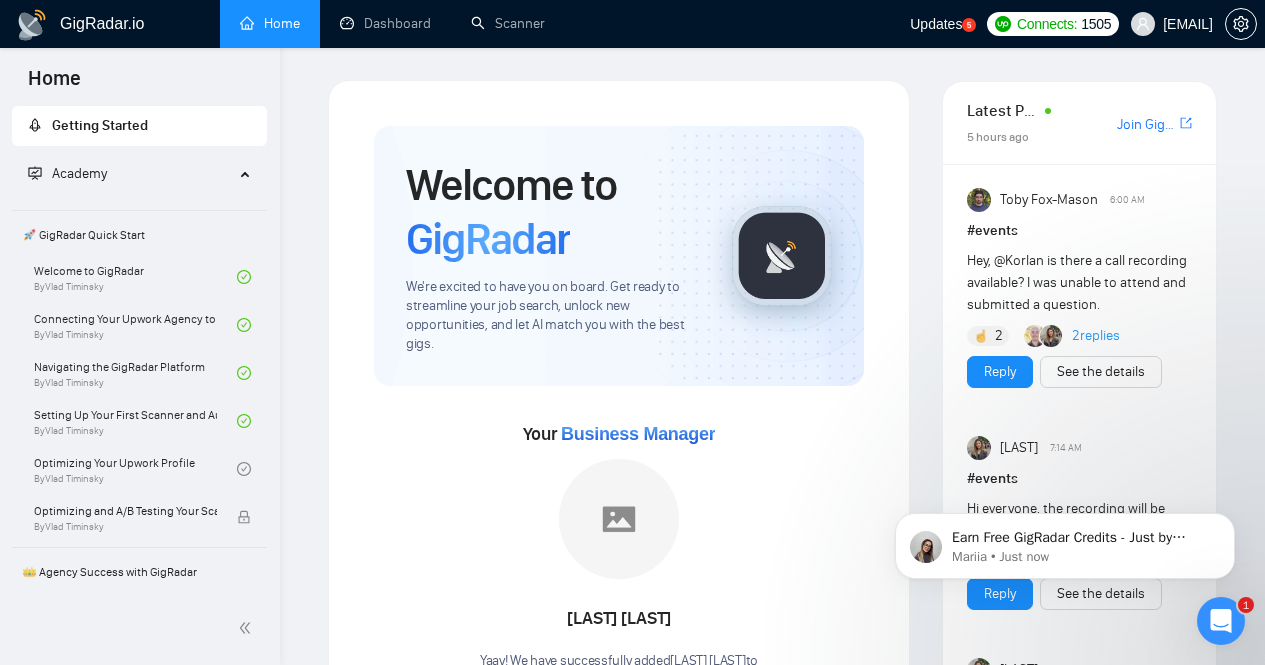 click on "Updates" at bounding box center (936, 24) 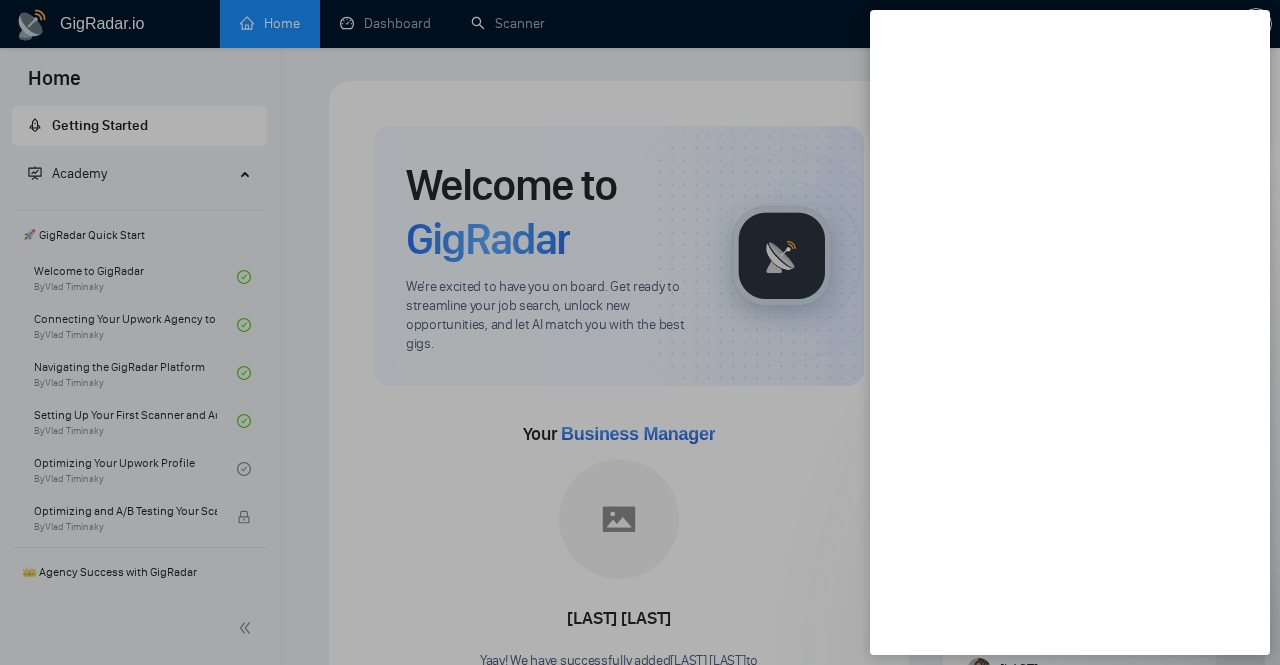 click at bounding box center (640, 332) 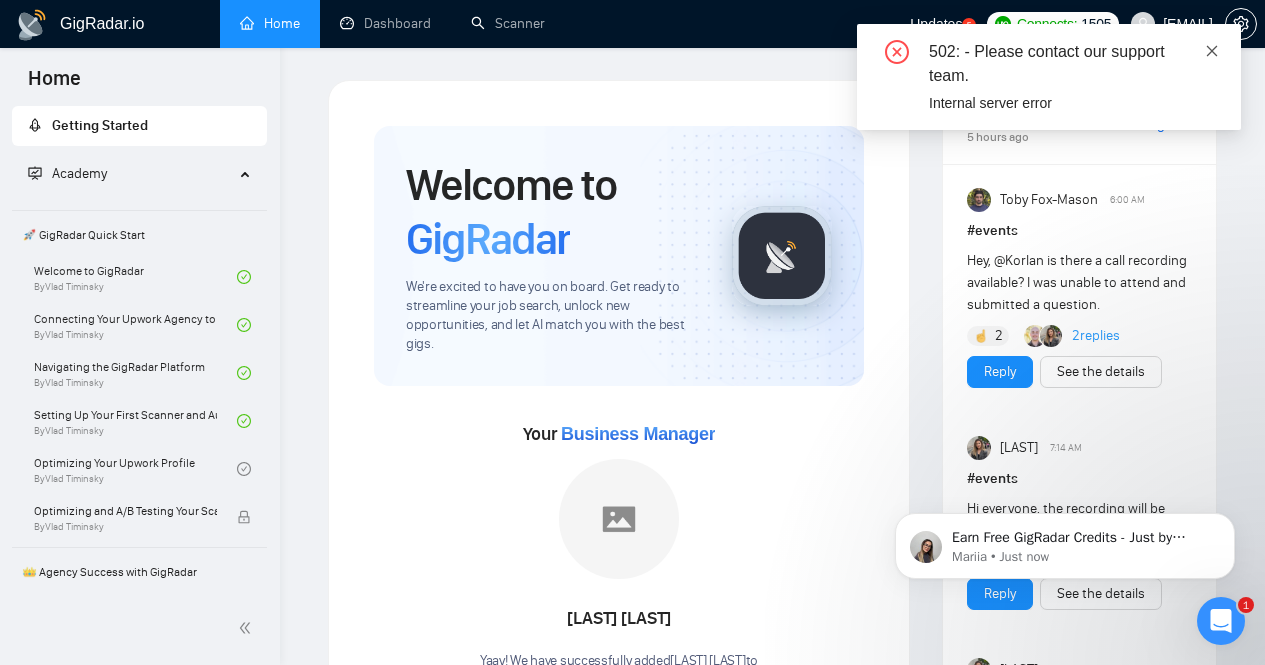 click 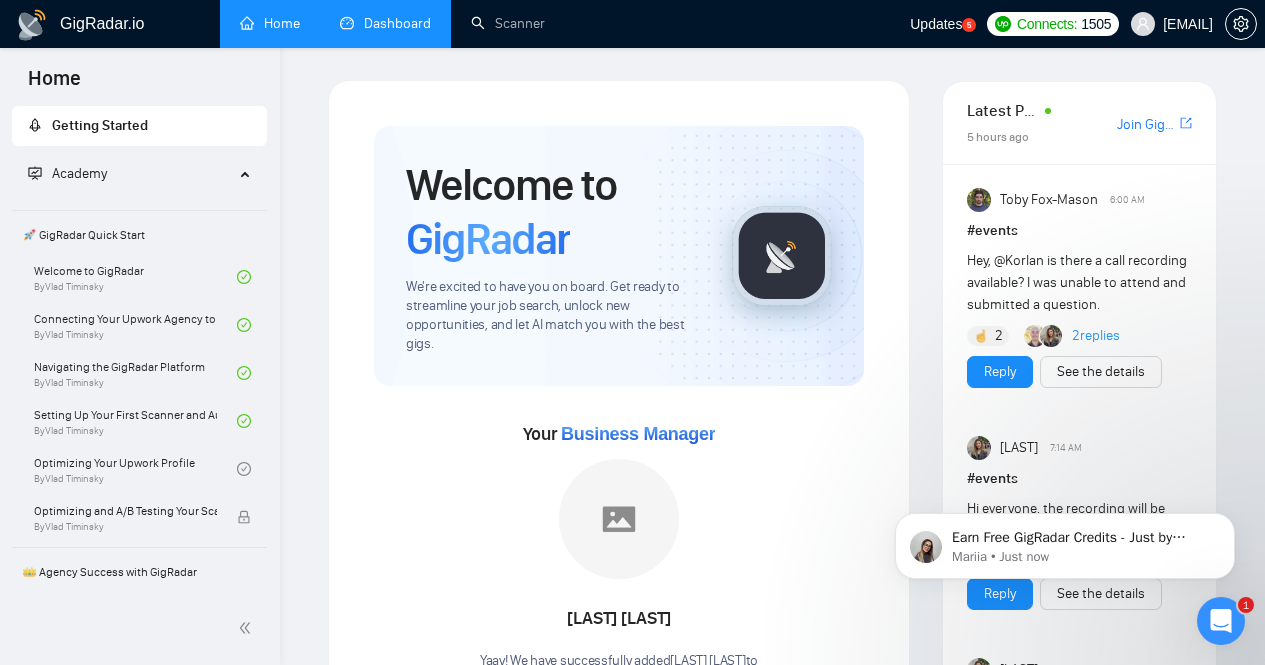 click on "Dashboard" at bounding box center (385, 23) 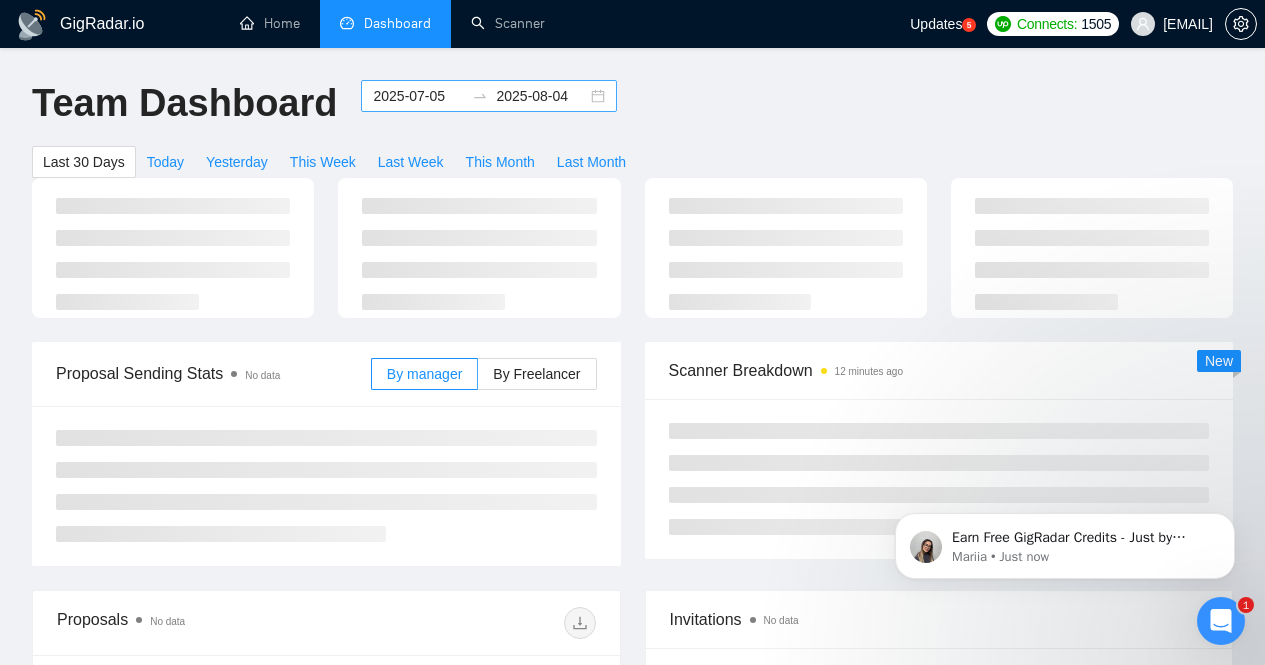 click on "2025-07-05" at bounding box center (418, 96) 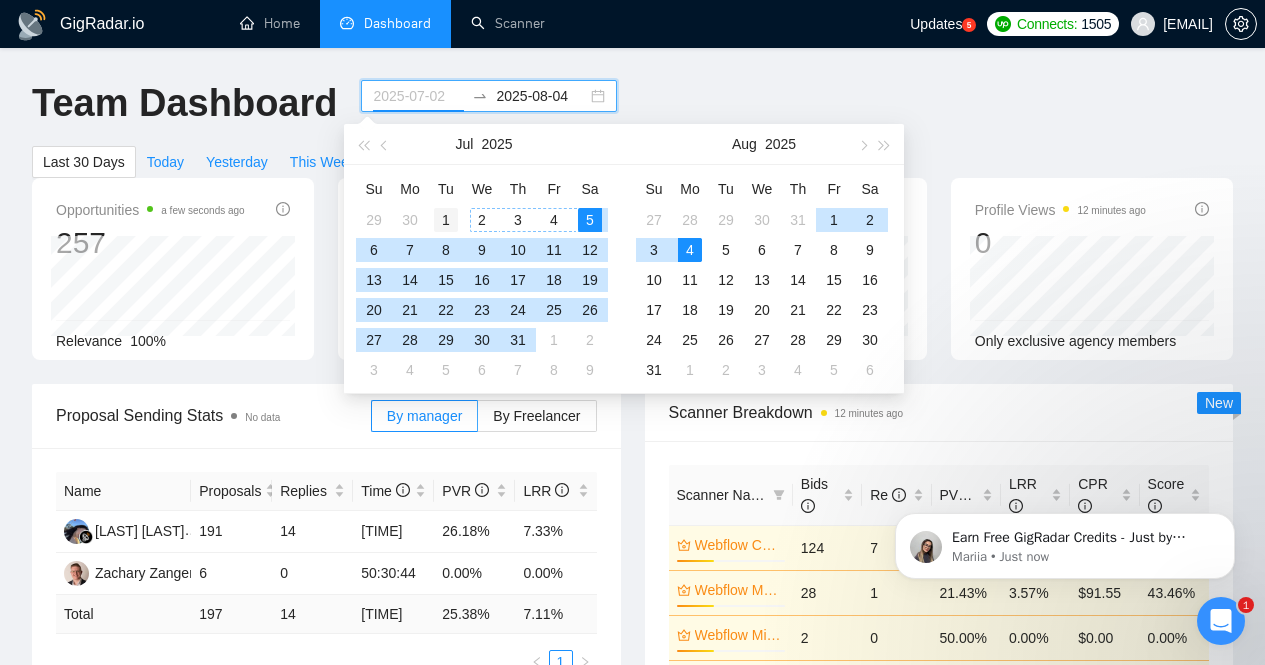type on "2025-07-01" 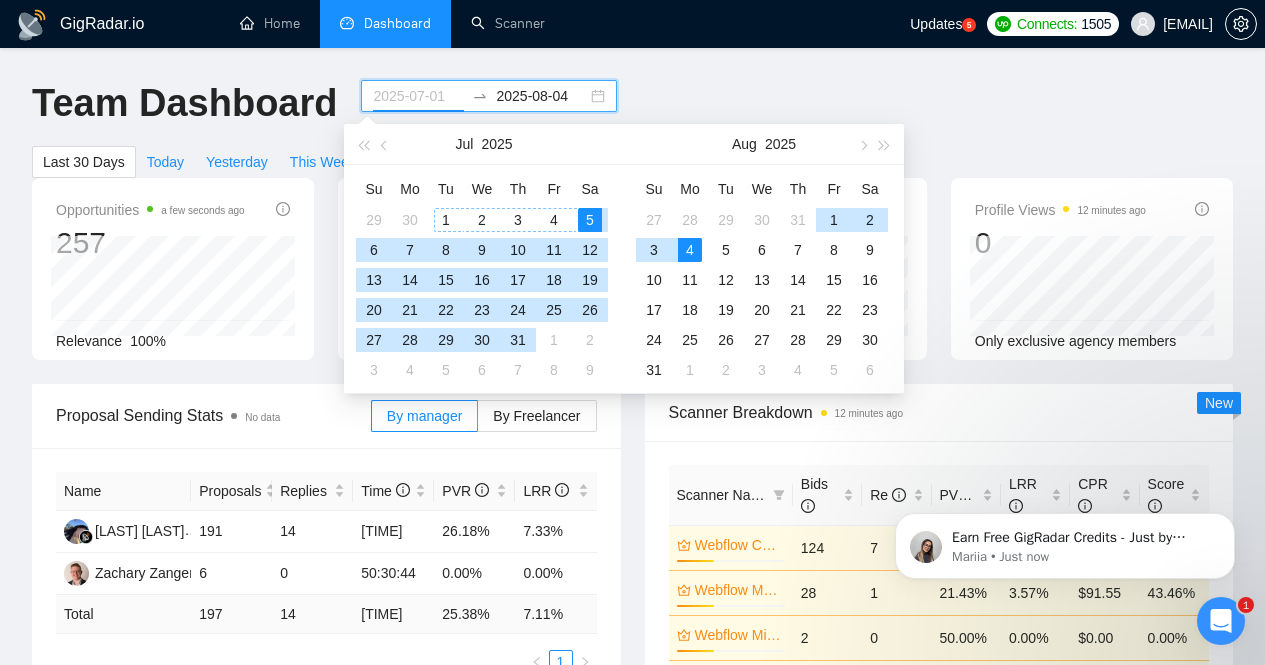 click on "1" at bounding box center [446, 220] 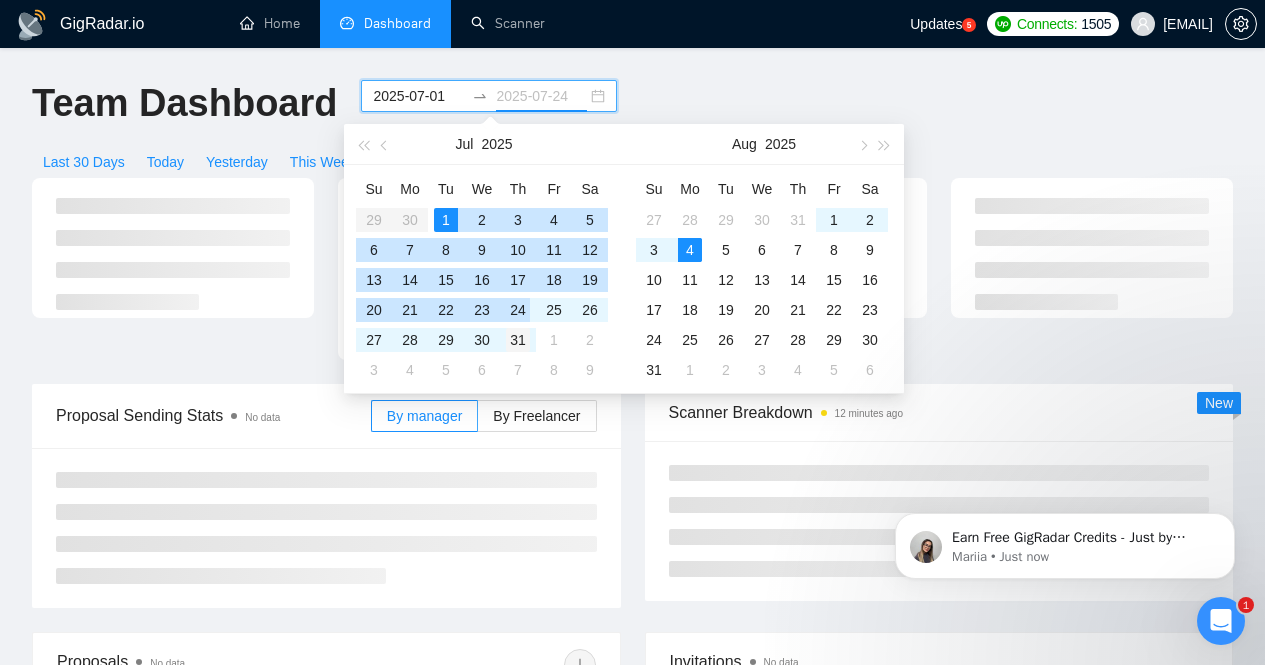 type on "2025-07-31" 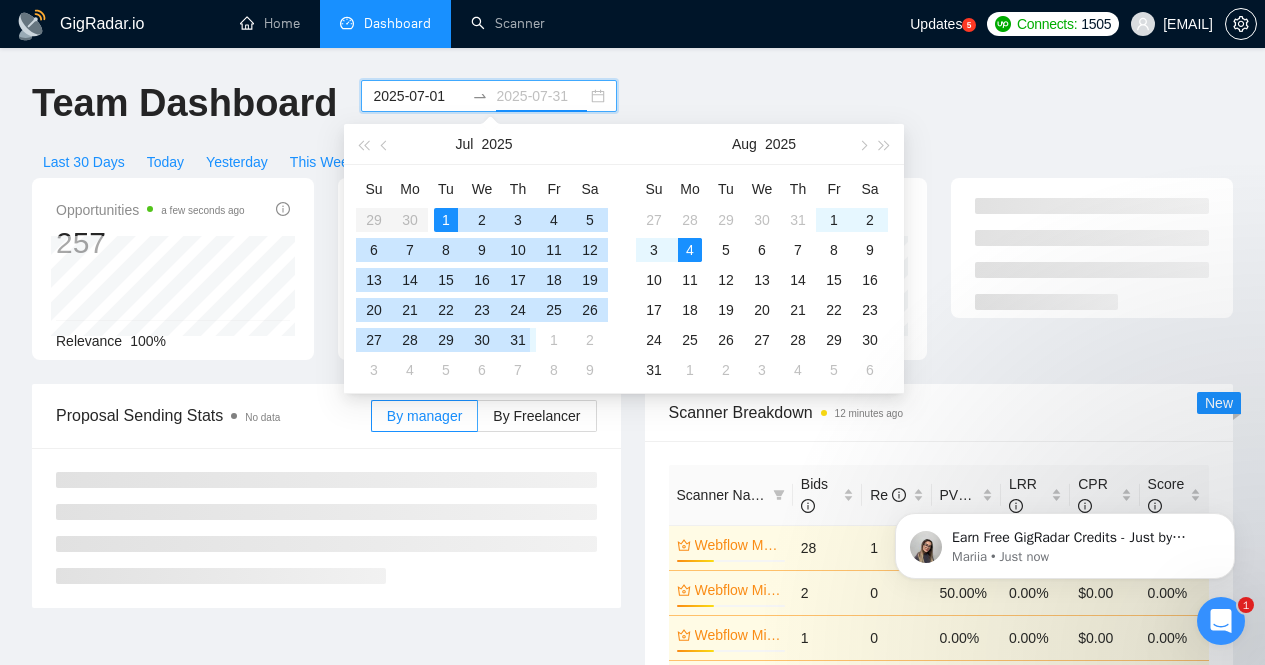 click on "31" at bounding box center (518, 340) 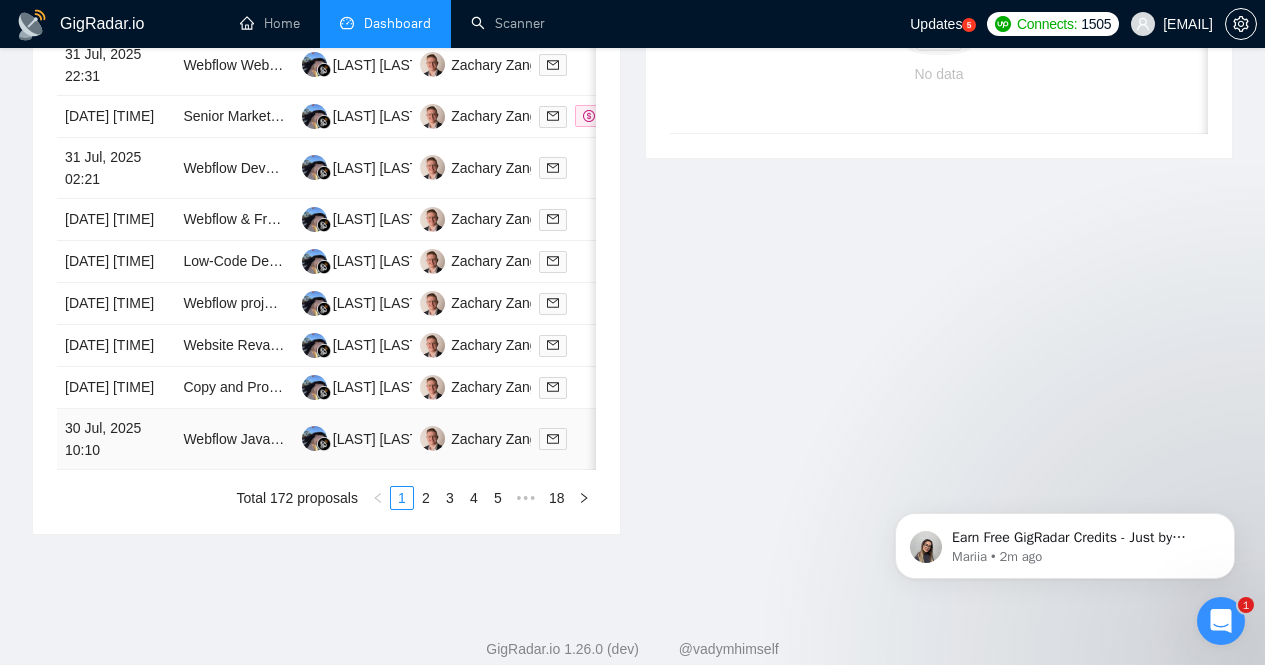 scroll, scrollTop: 1133, scrollLeft: 0, axis: vertical 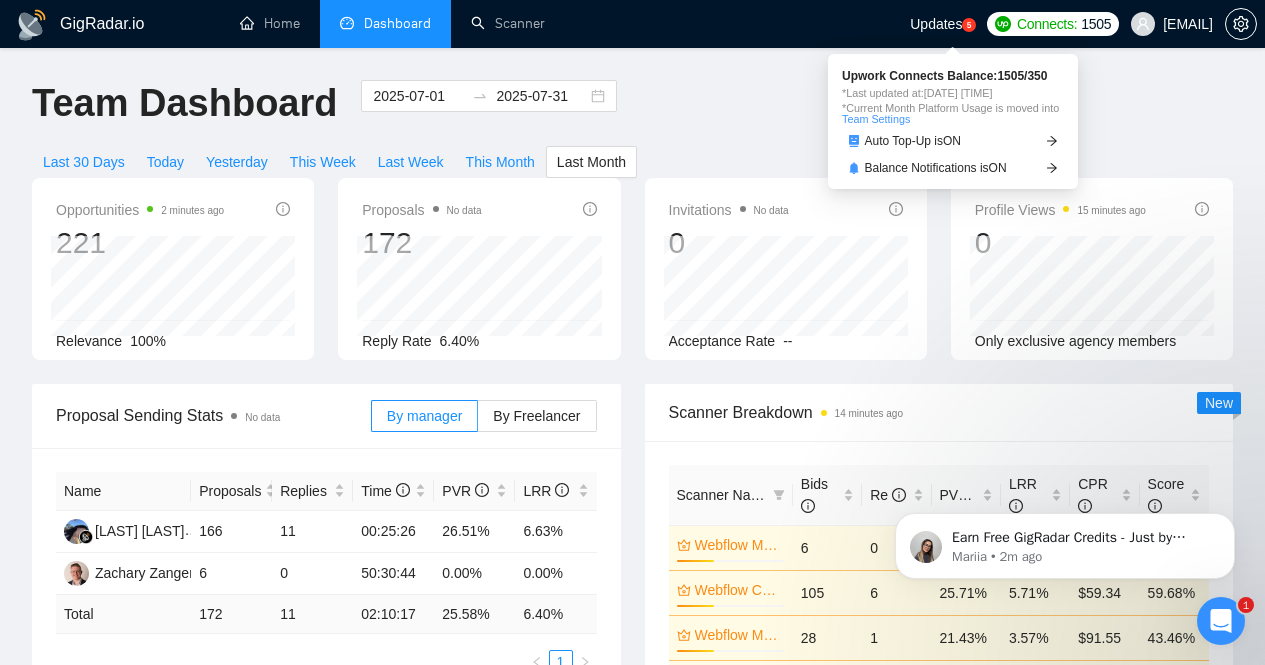 click on "1505" at bounding box center (1096, 24) 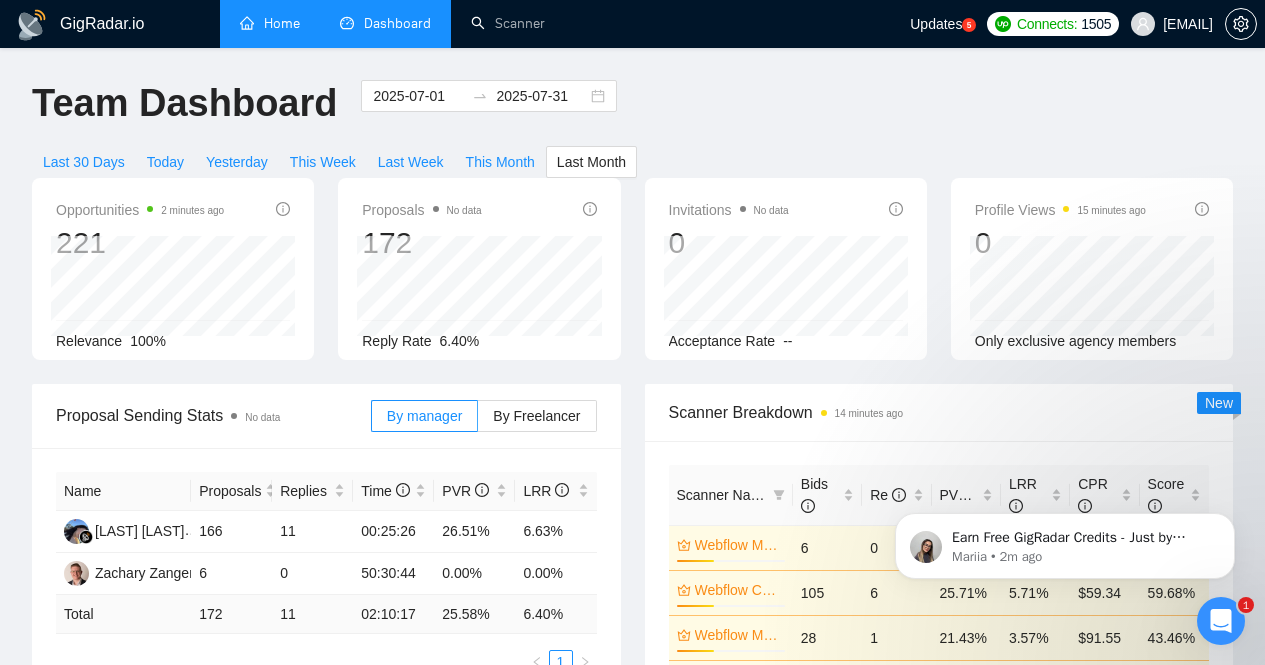 click on "Home" at bounding box center (270, 23) 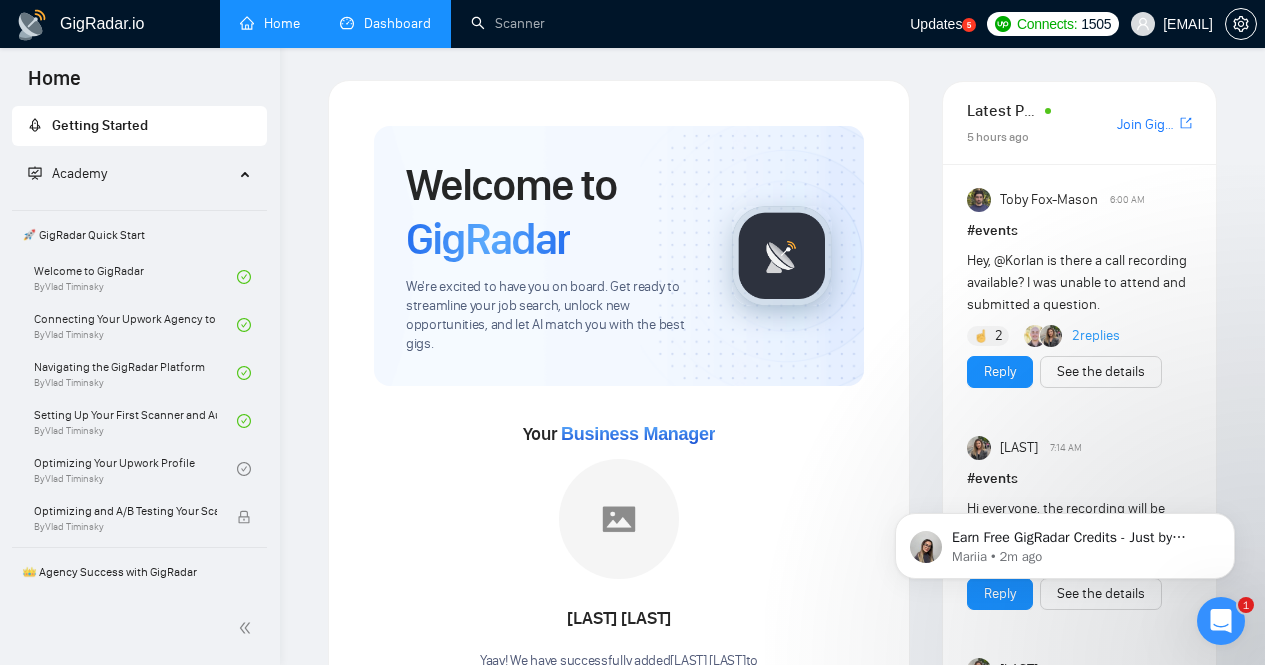 click on "Dashboard" at bounding box center [385, 23] 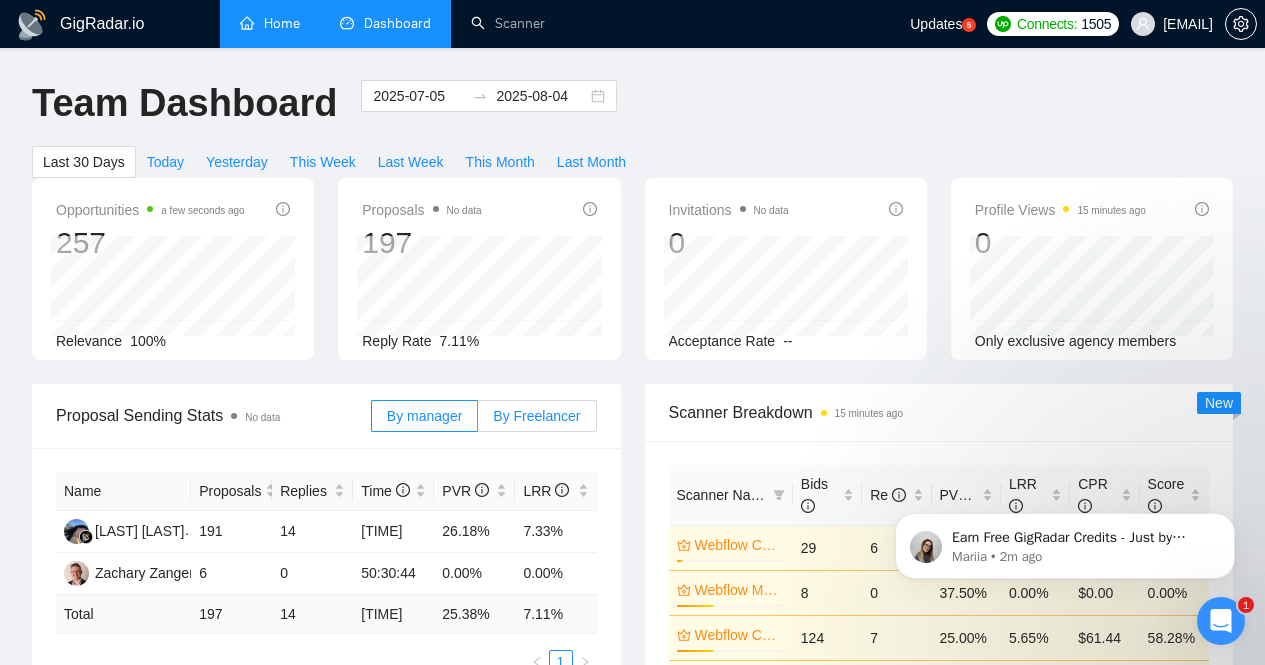 click on "By Freelancer" at bounding box center [536, 416] 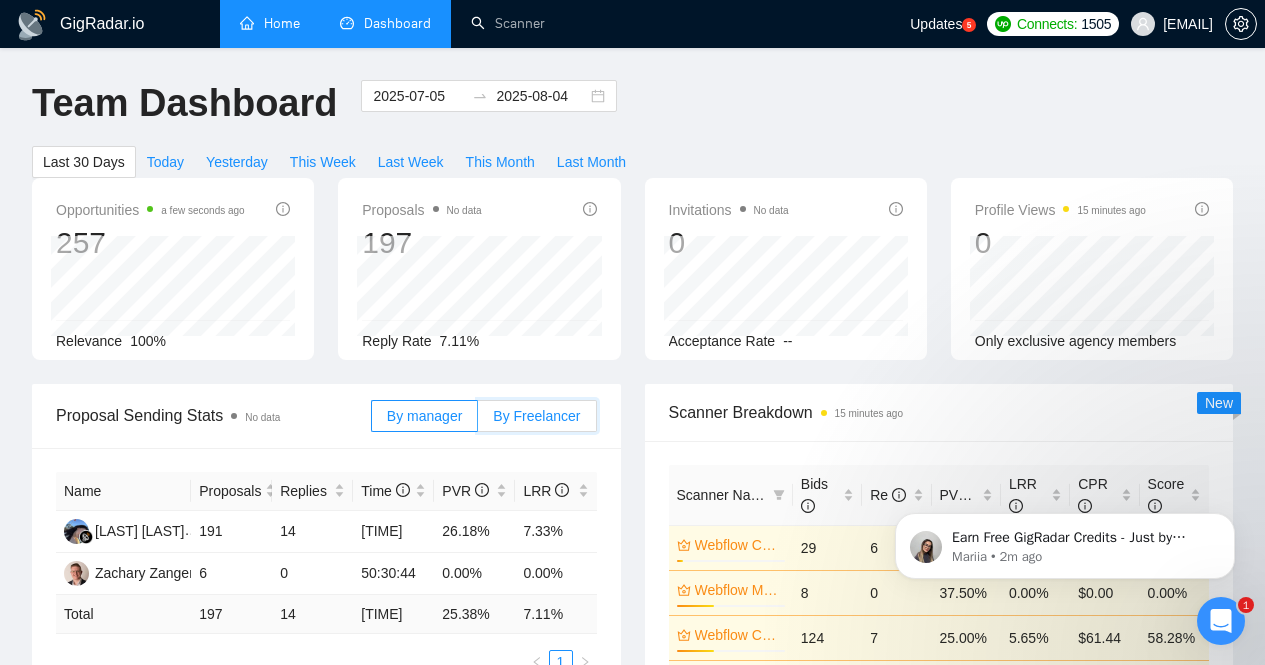 click on "By Freelancer" at bounding box center [478, 421] 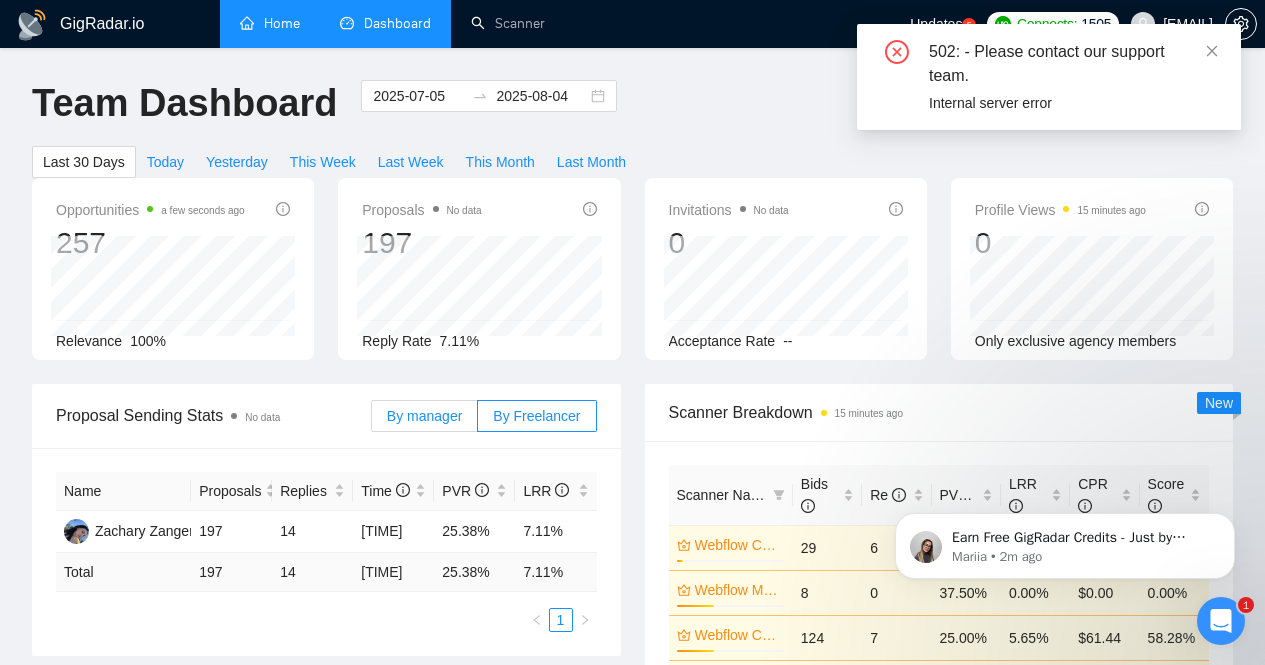 click on "By manager" at bounding box center [424, 416] 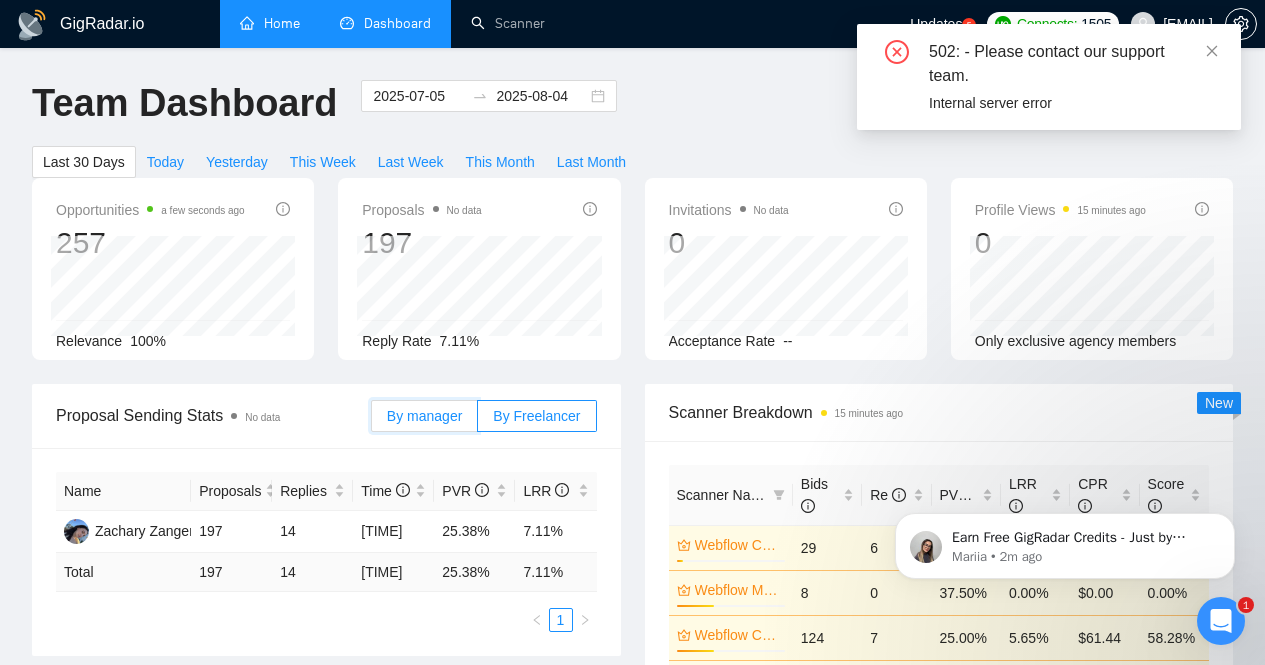 click on "By manager" at bounding box center (372, 421) 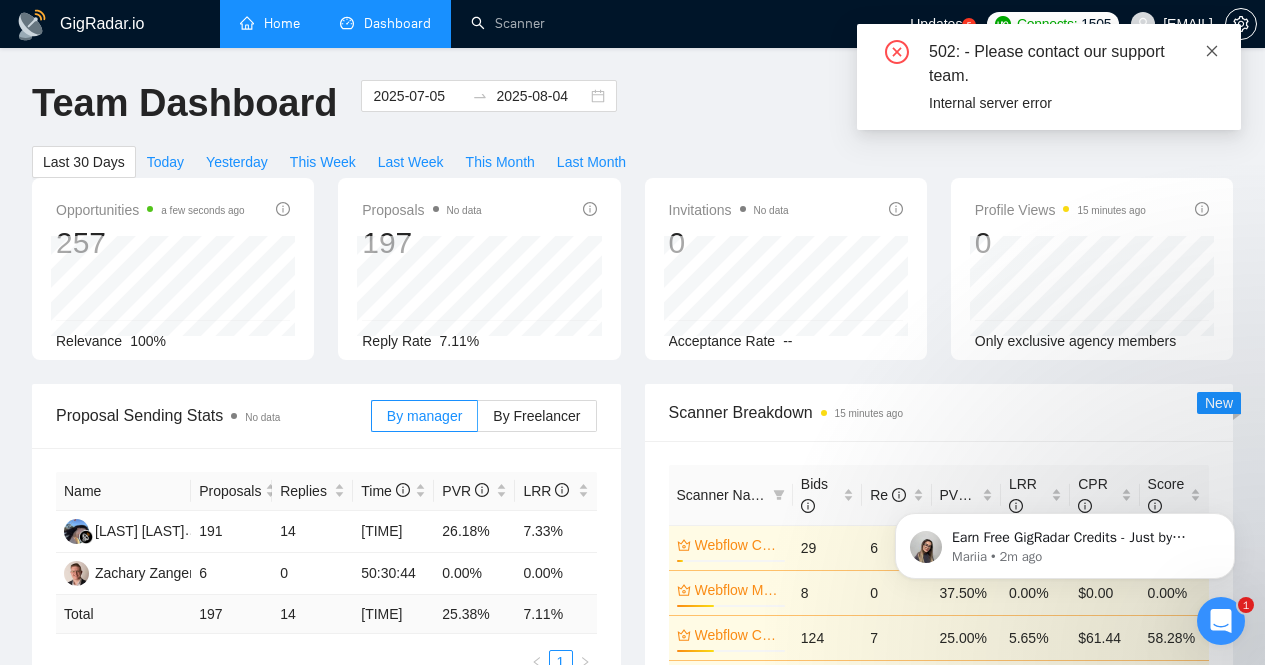 click 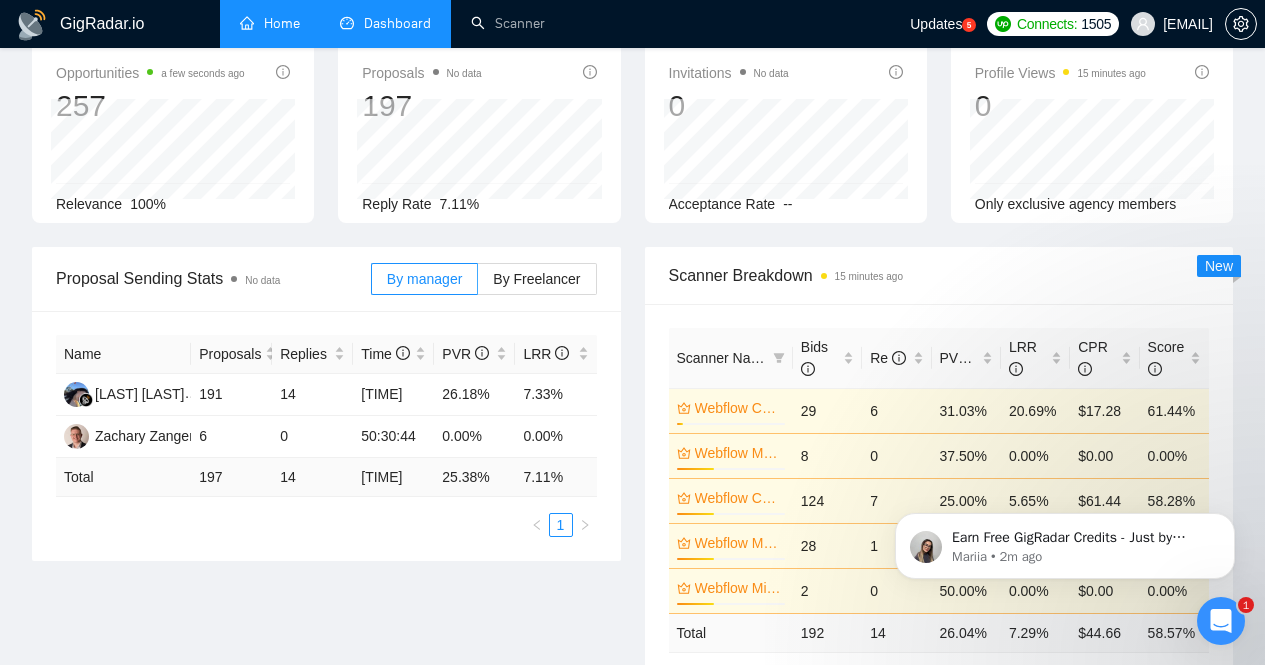 scroll, scrollTop: 266, scrollLeft: 0, axis: vertical 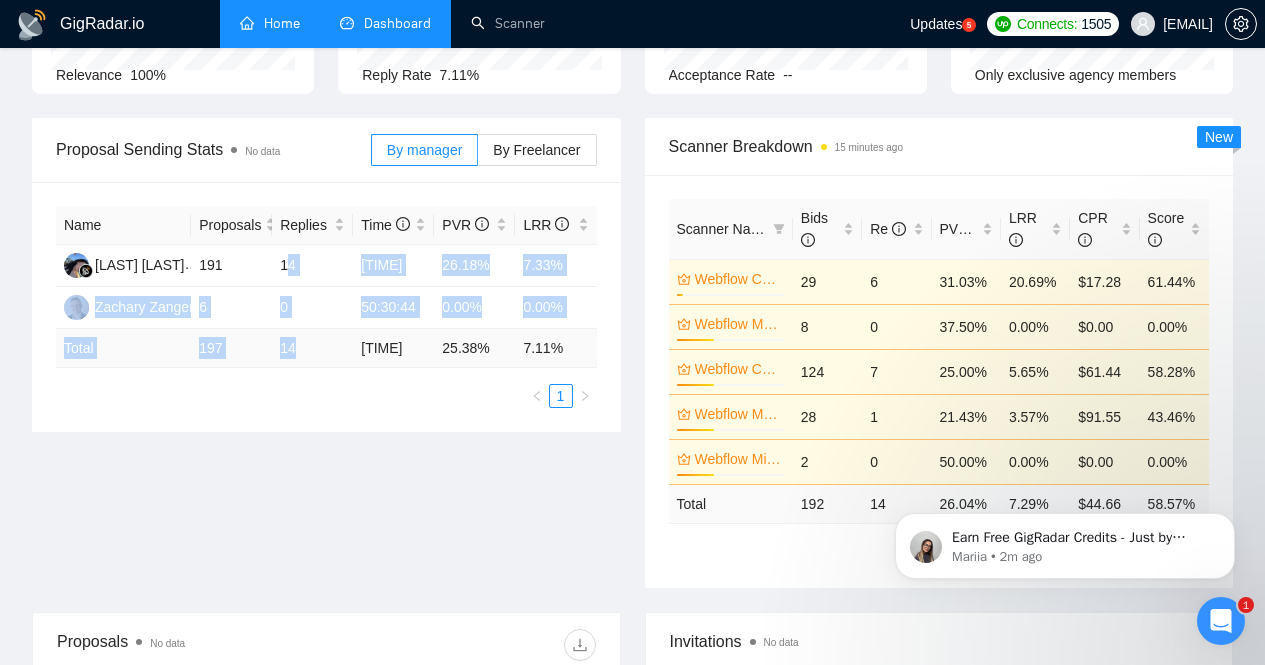 drag, startPoint x: 286, startPoint y: 259, endPoint x: 296, endPoint y: 329, distance: 70.71068 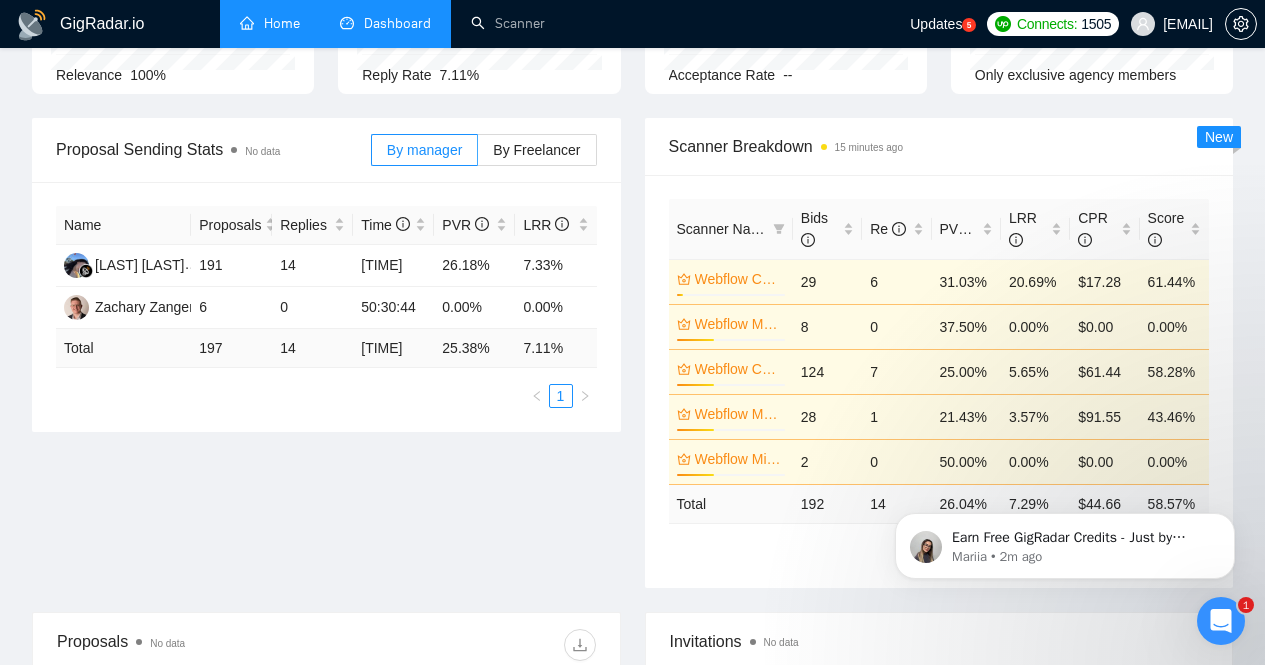 click on "1" at bounding box center (326, 396) 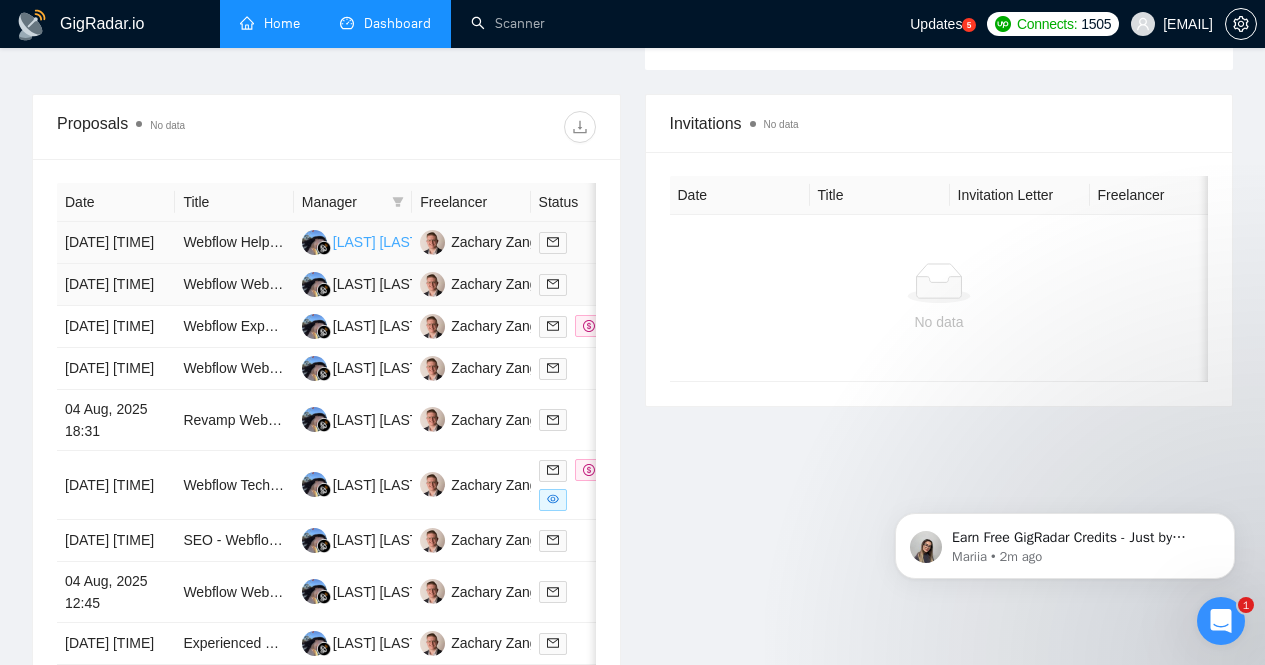 scroll, scrollTop: 800, scrollLeft: 0, axis: vertical 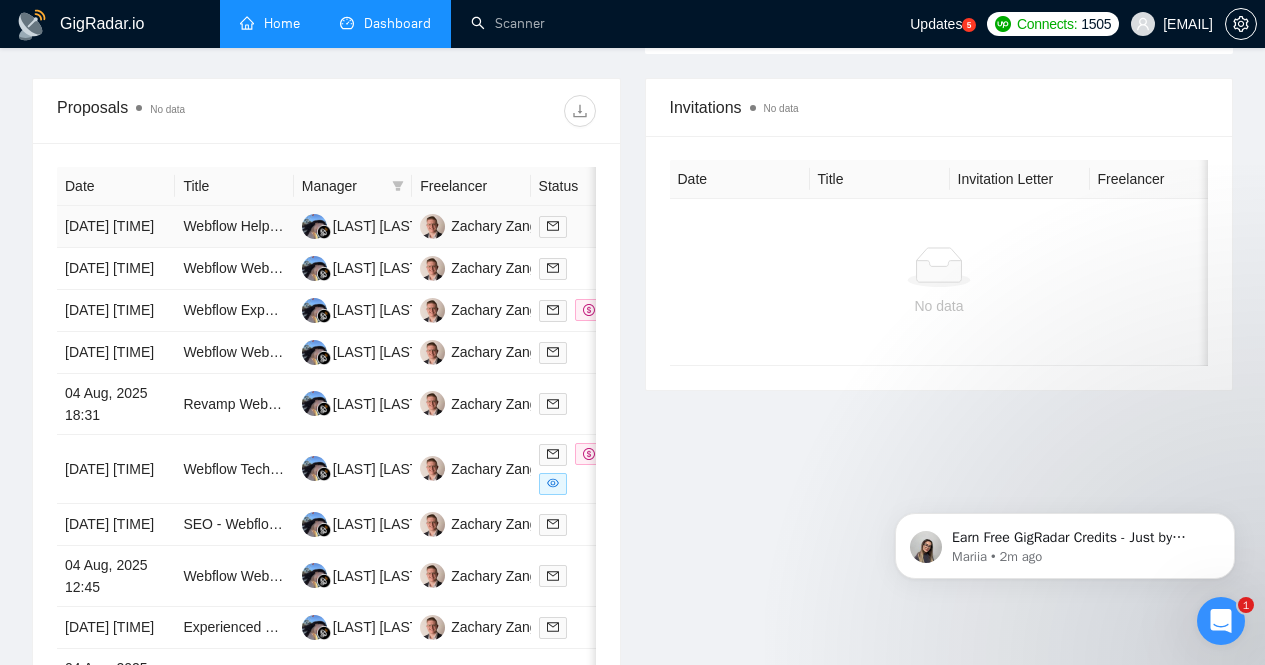 click on "[DATE] [TIME]" at bounding box center (116, 227) 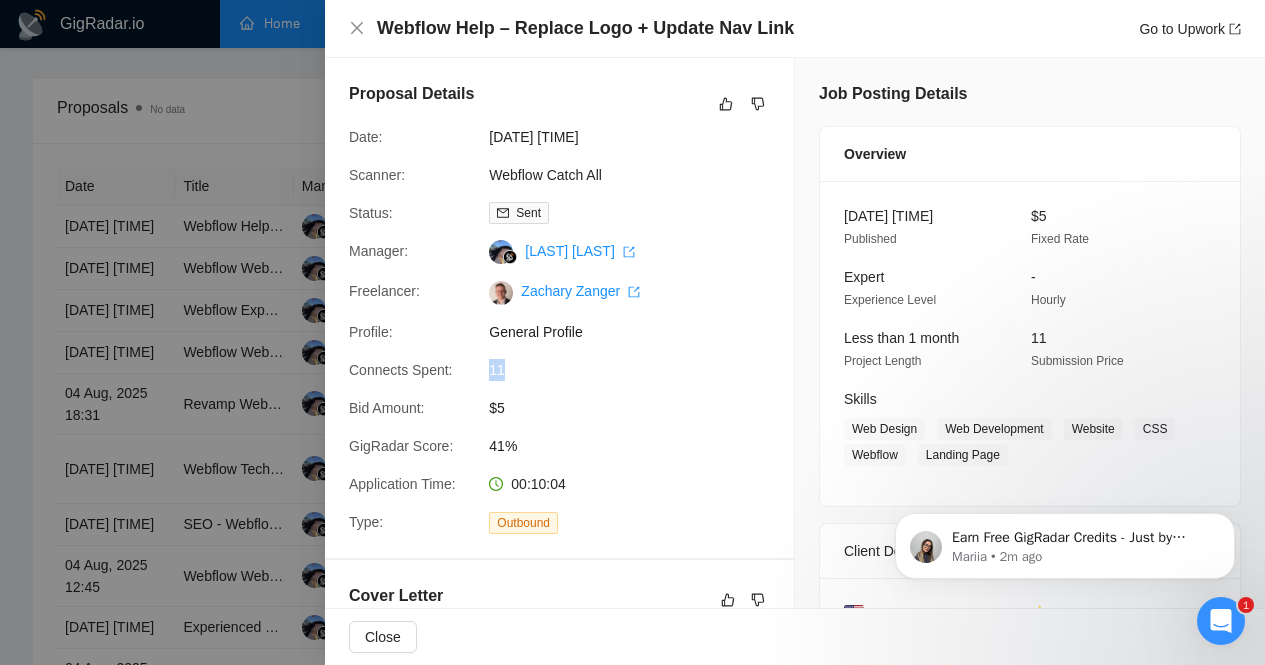 drag, startPoint x: 511, startPoint y: 370, endPoint x: 534, endPoint y: 370, distance: 23 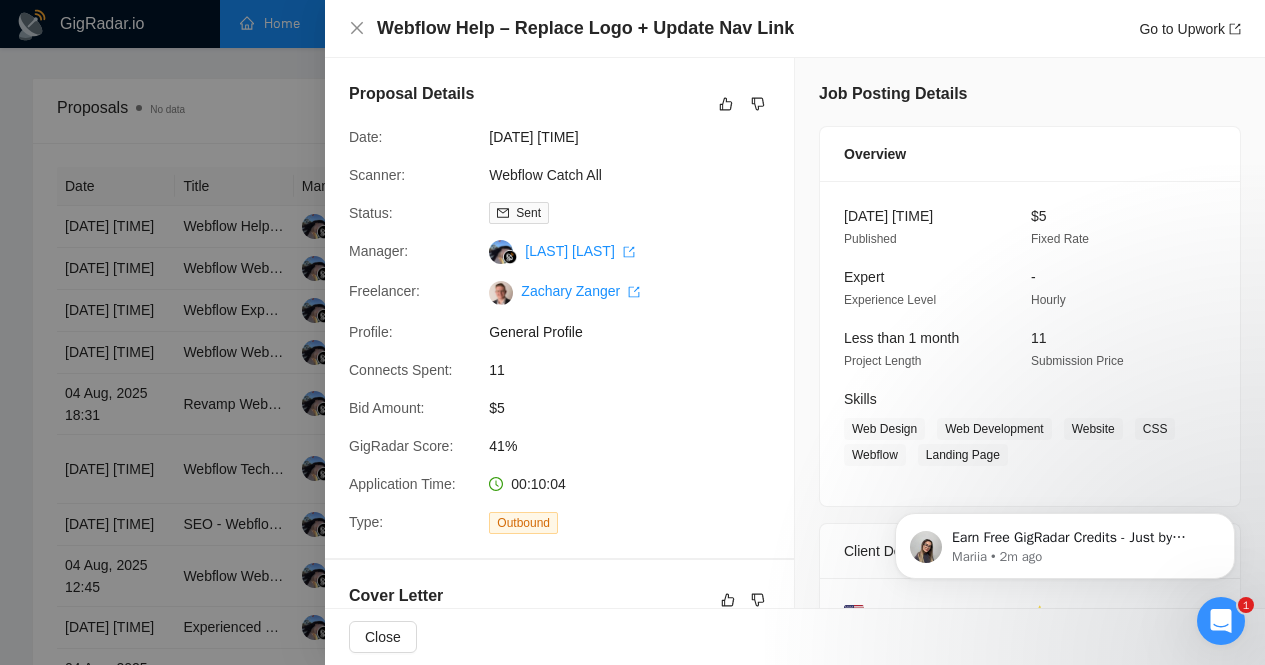 click at bounding box center [632, 332] 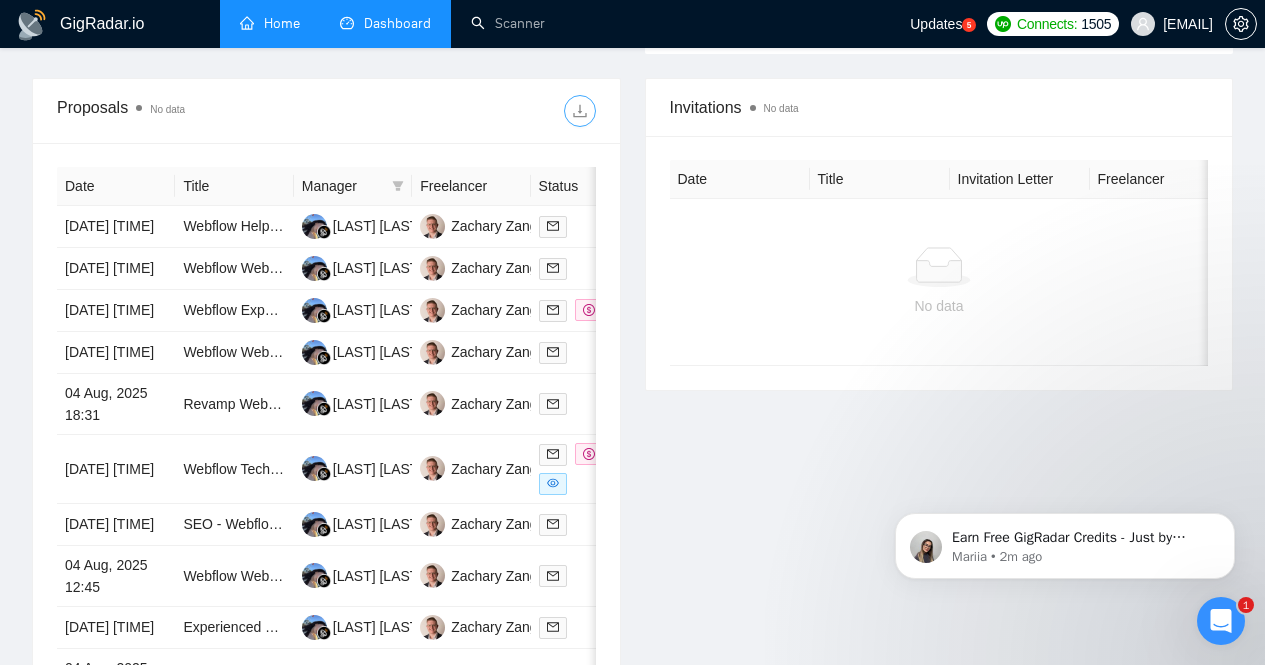 click 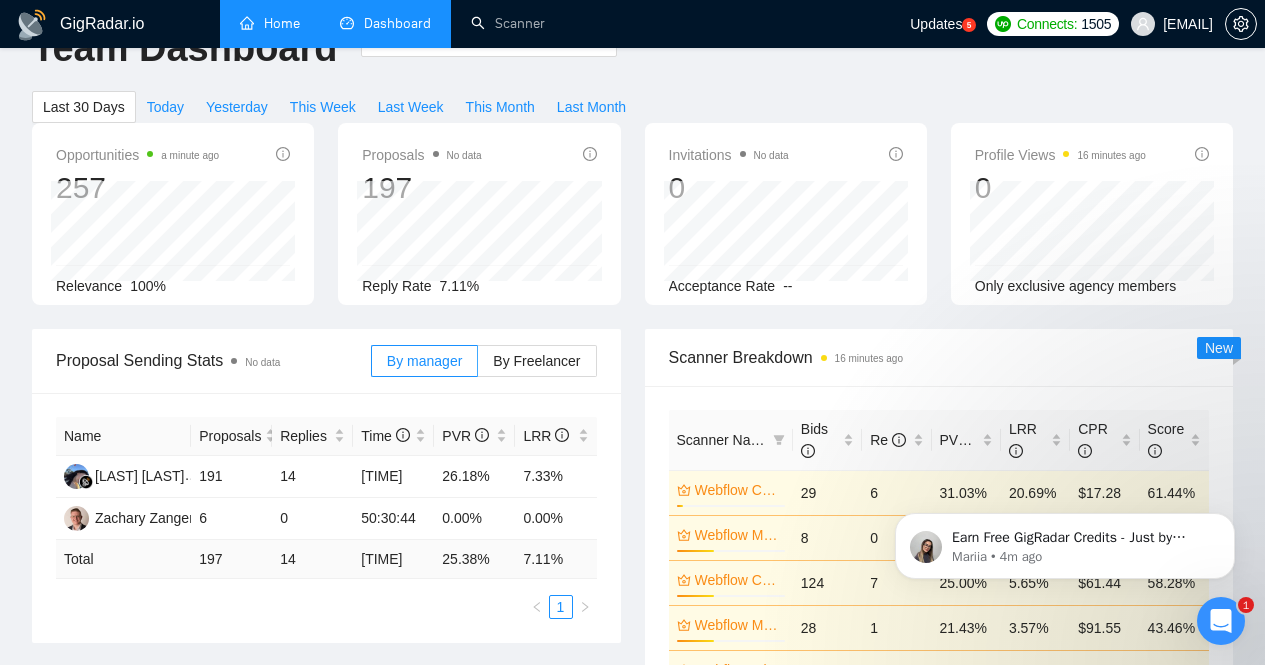scroll, scrollTop: 0, scrollLeft: 0, axis: both 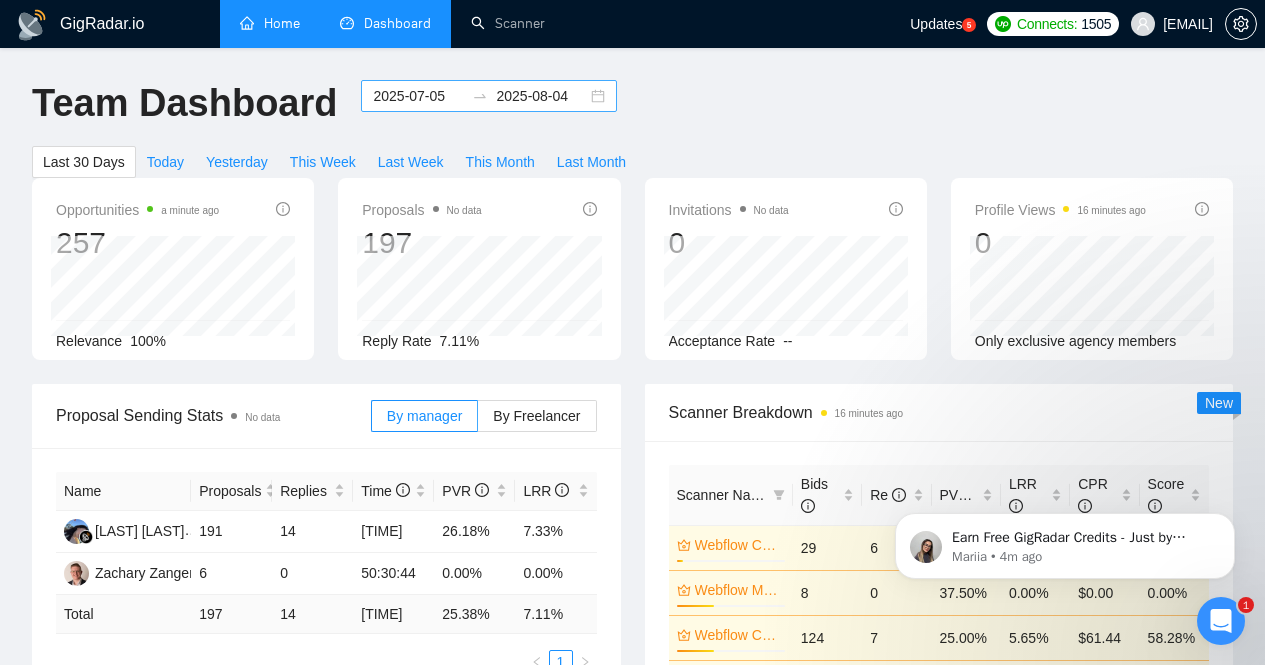 click on "2025-07-05" at bounding box center (418, 96) 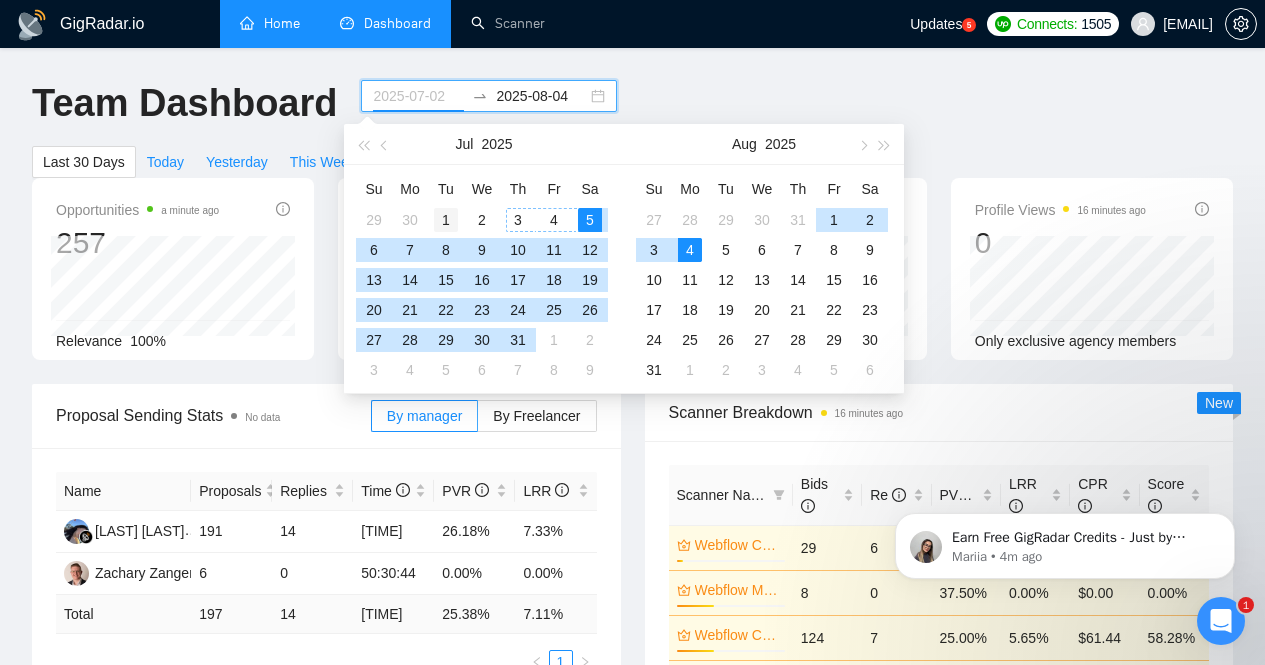 type on "2025-07-01" 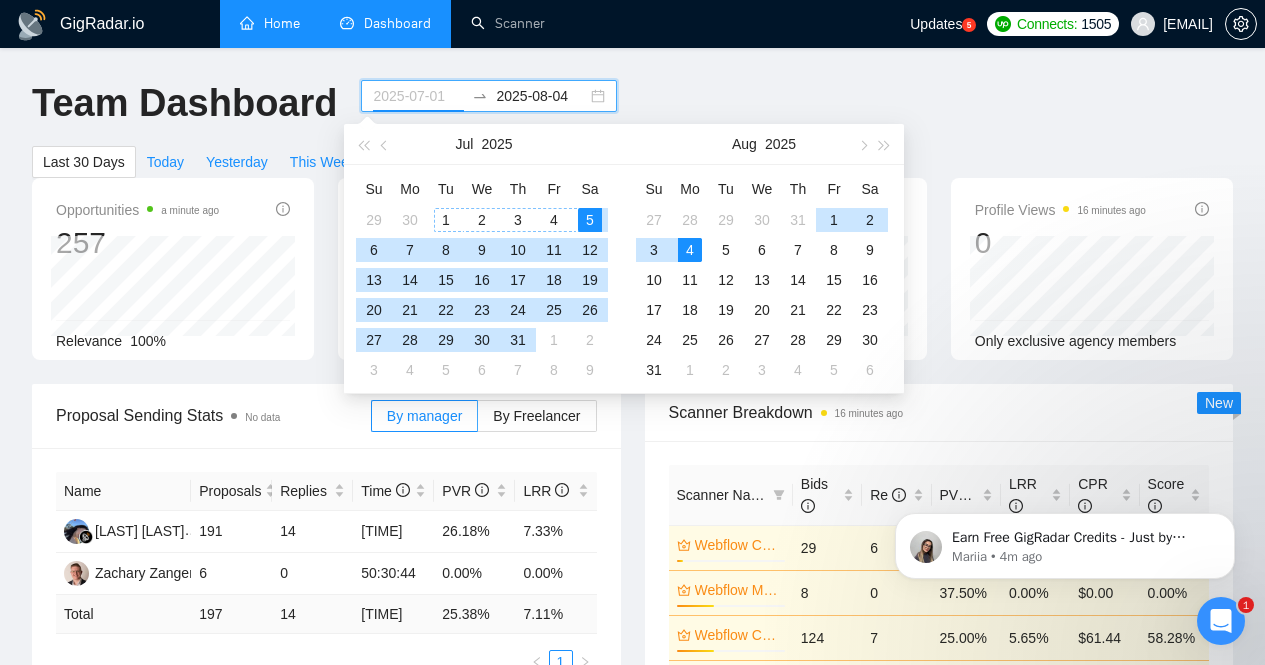 click on "1" at bounding box center [446, 220] 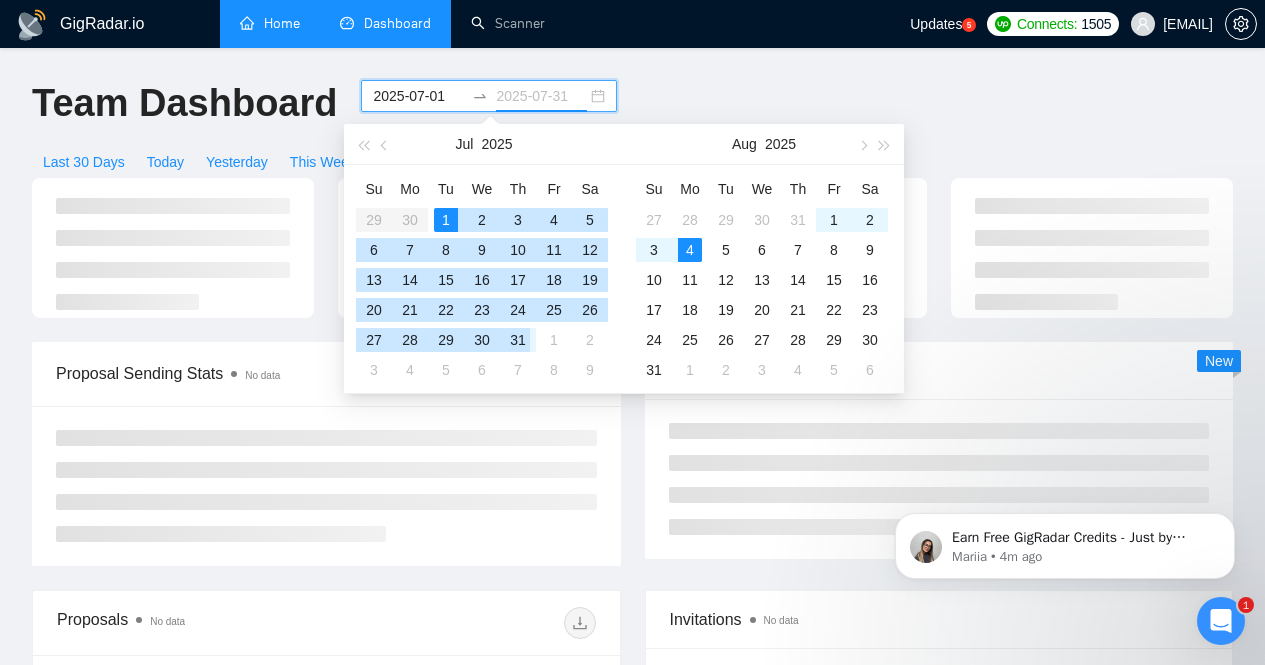 click on "31" at bounding box center [518, 340] 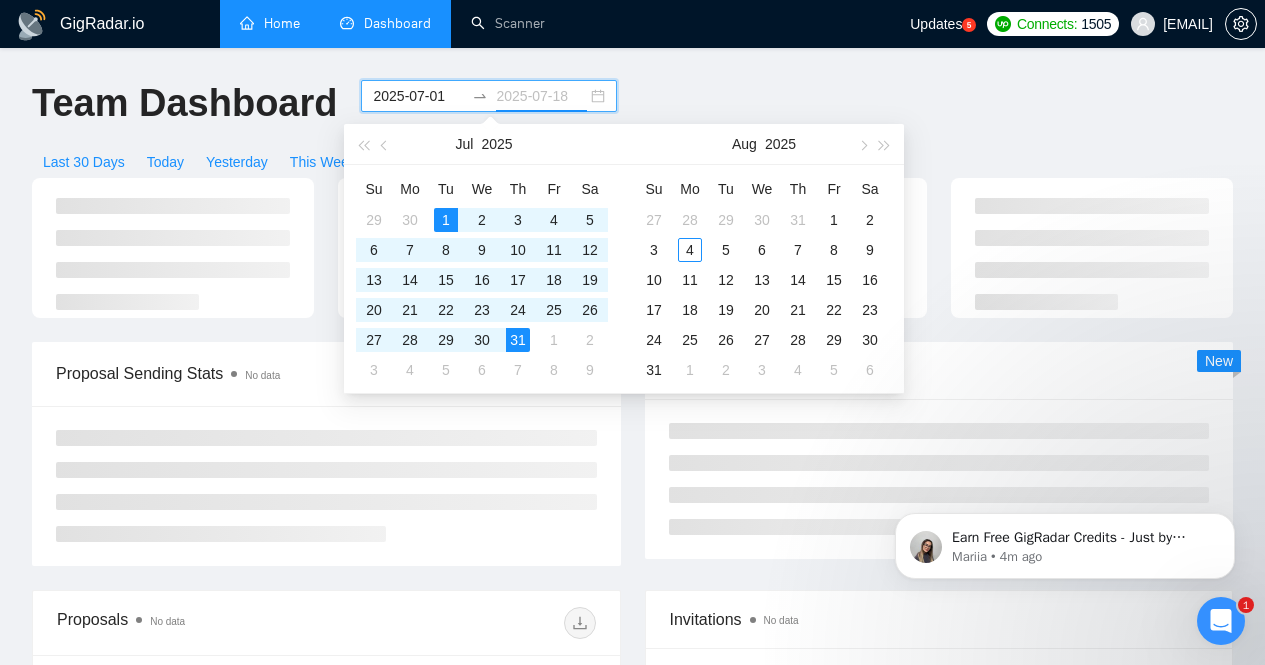 type on "2025-07-31" 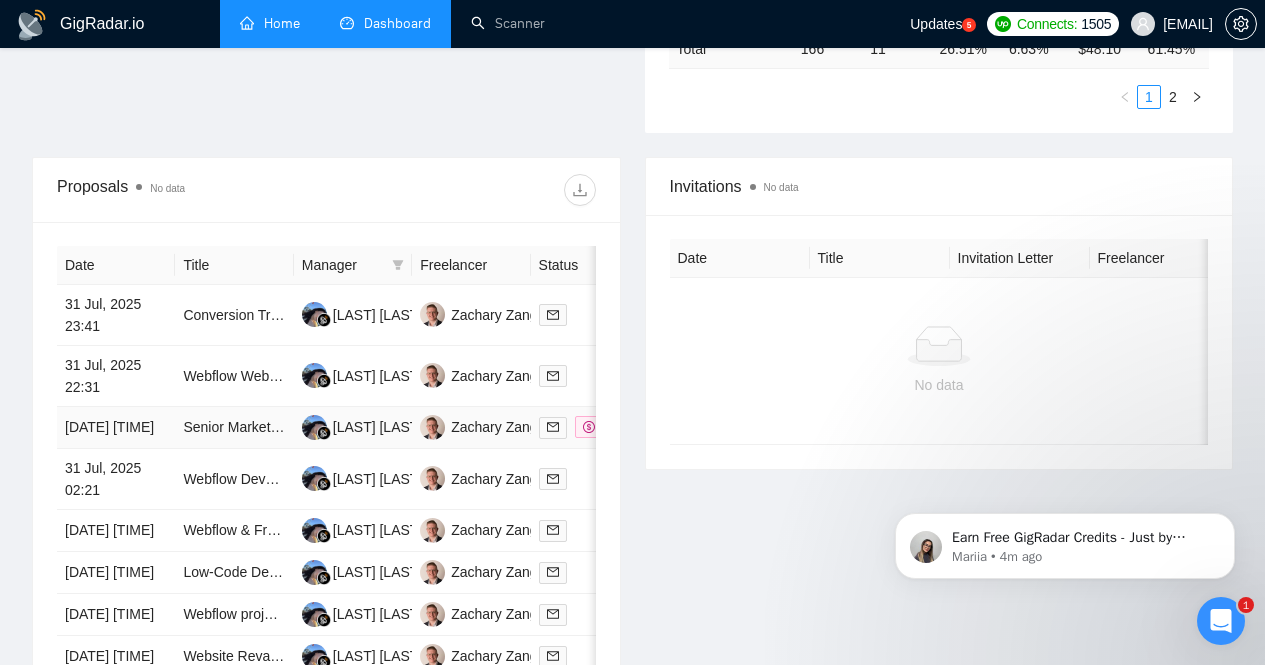 scroll, scrollTop: 700, scrollLeft: 0, axis: vertical 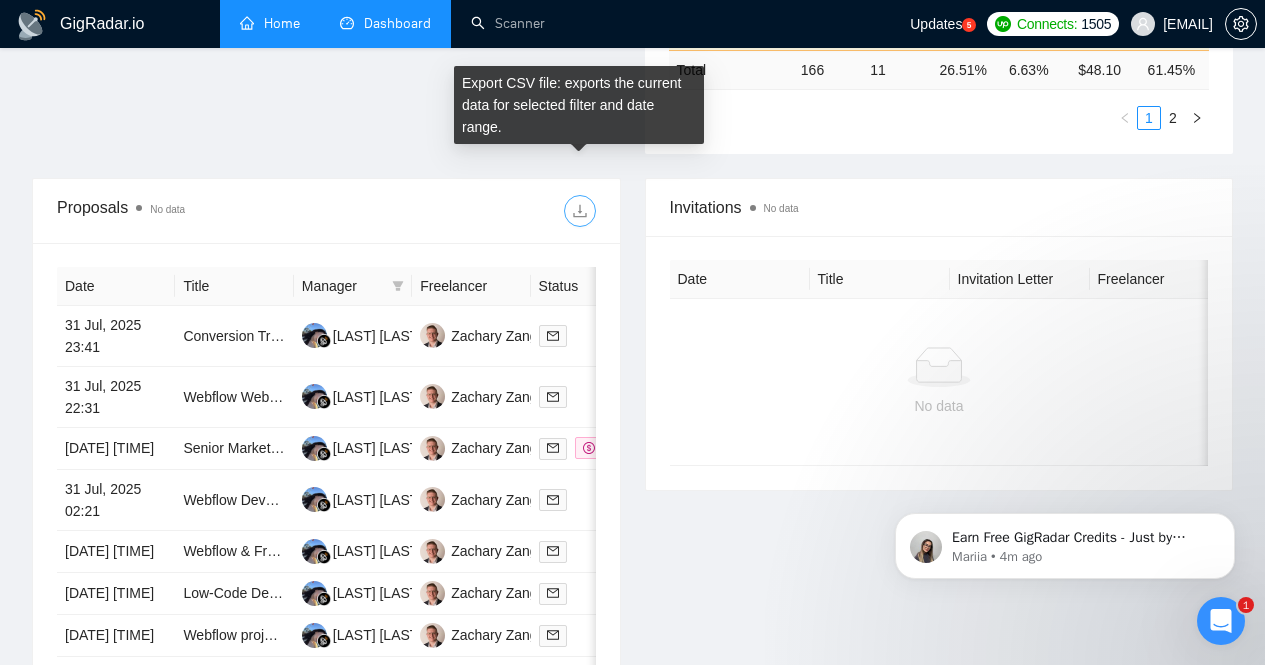 click 